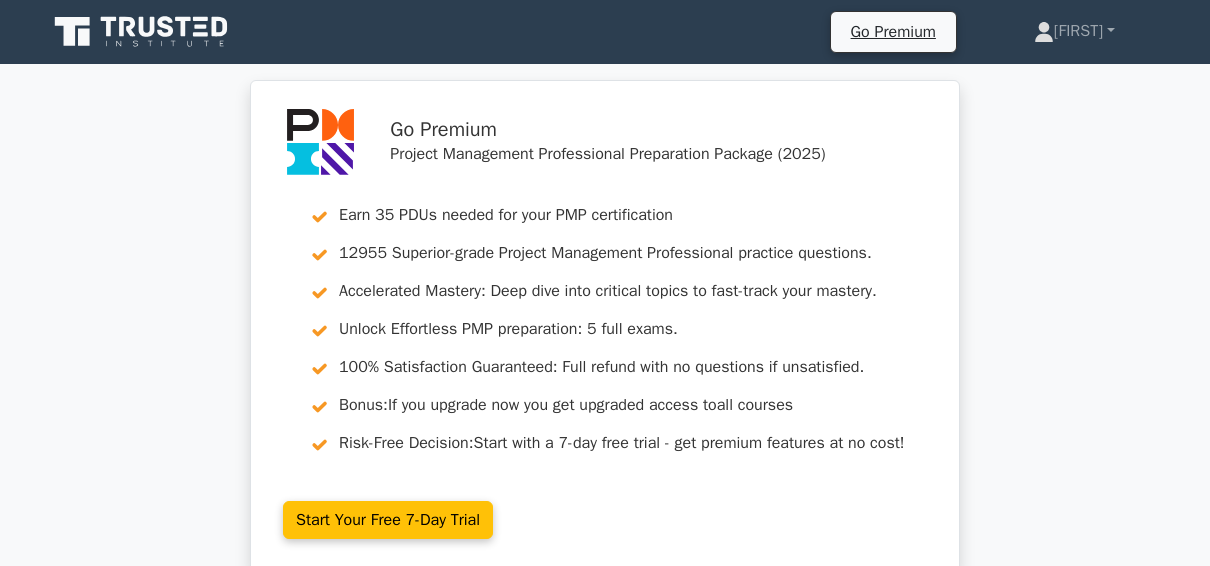 scroll, scrollTop: 0, scrollLeft: 0, axis: both 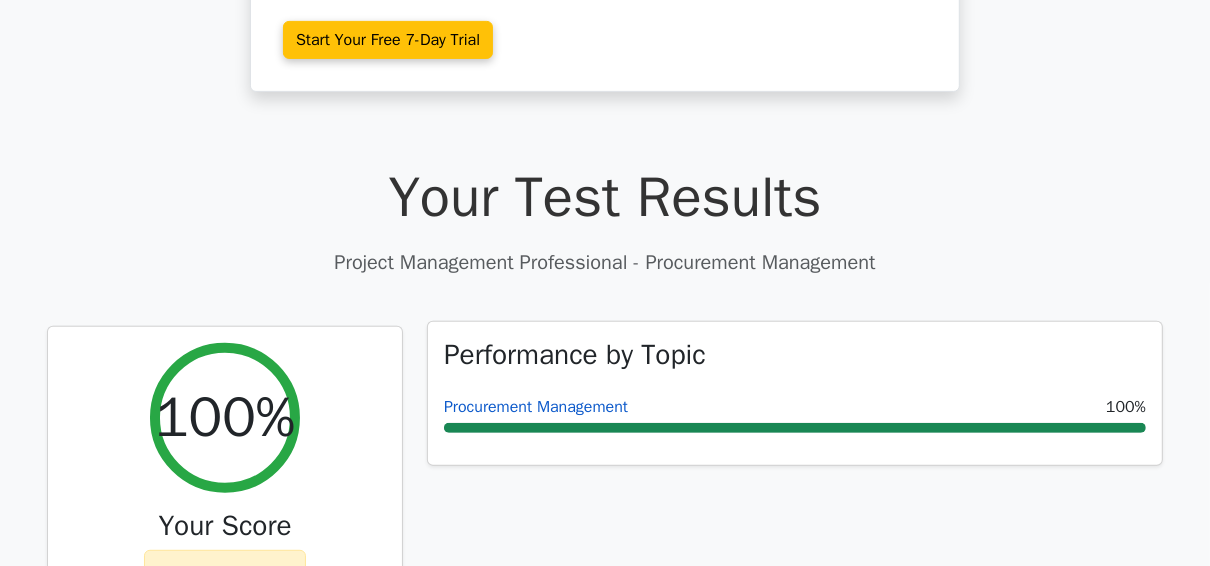 click on "Procurement Management" at bounding box center (536, 407) 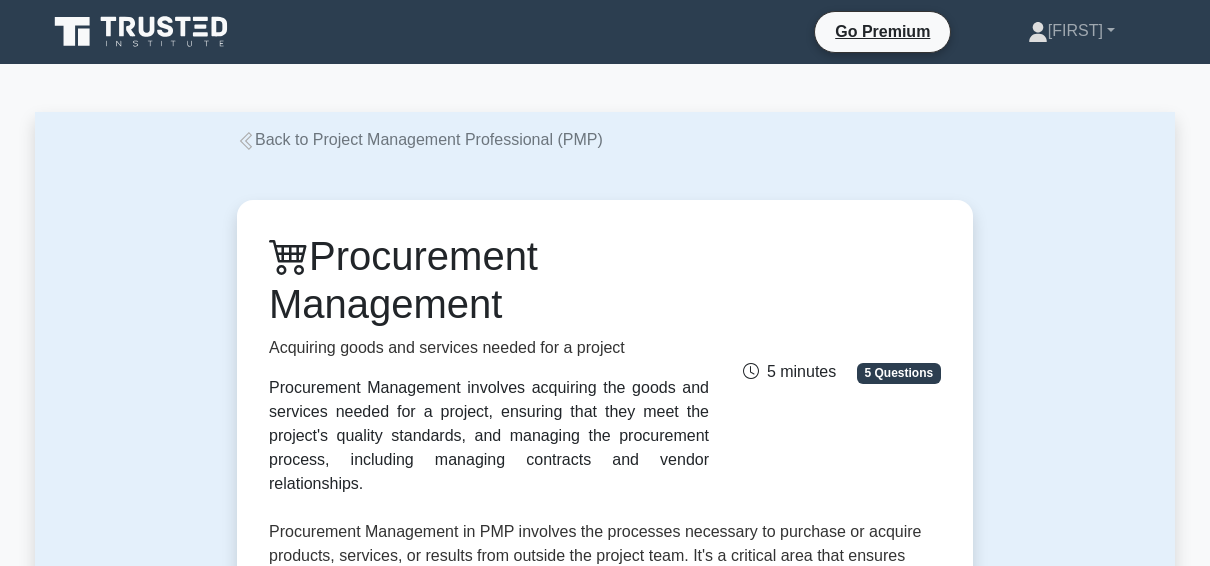 scroll, scrollTop: 0, scrollLeft: 0, axis: both 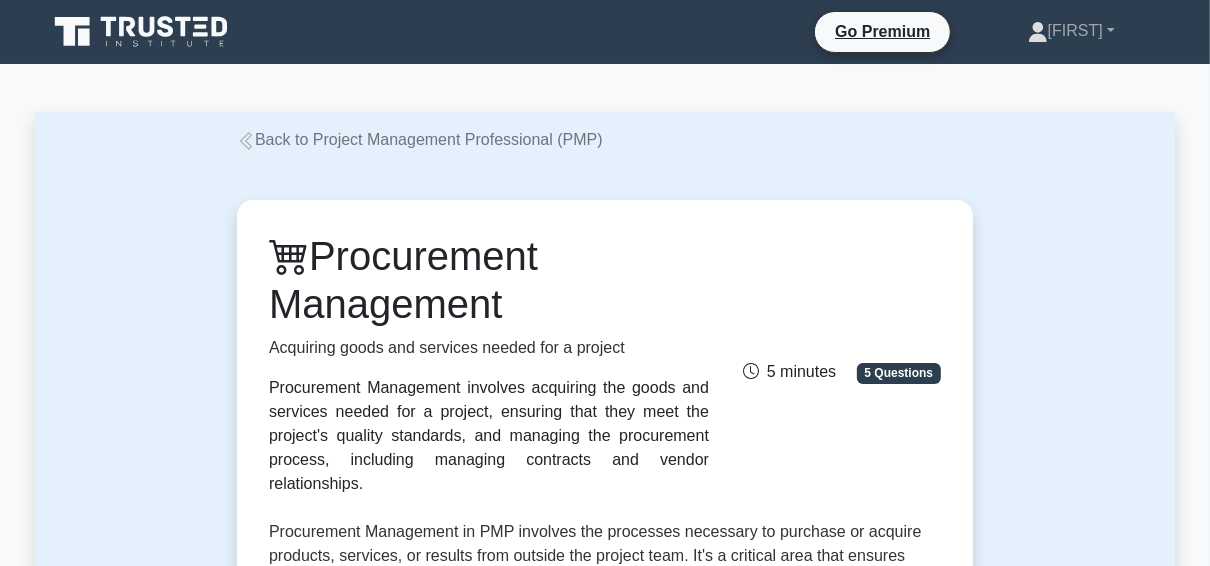 click on "Back to Project Management Professional (PMP)" at bounding box center (420, 139) 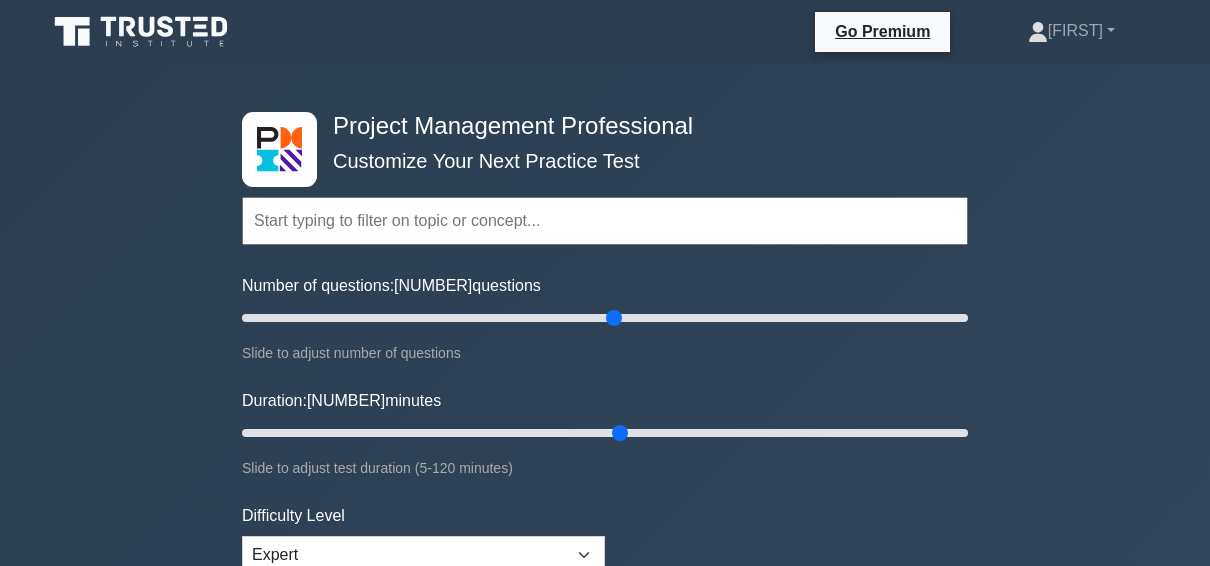 scroll, scrollTop: 0, scrollLeft: 0, axis: both 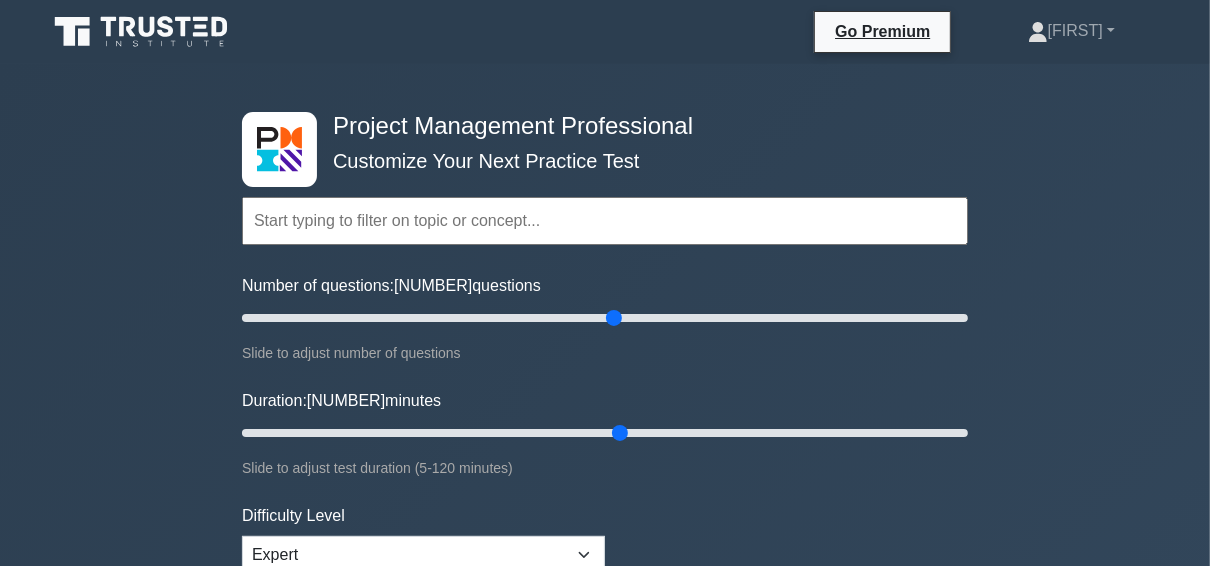 click at bounding box center (605, 221) 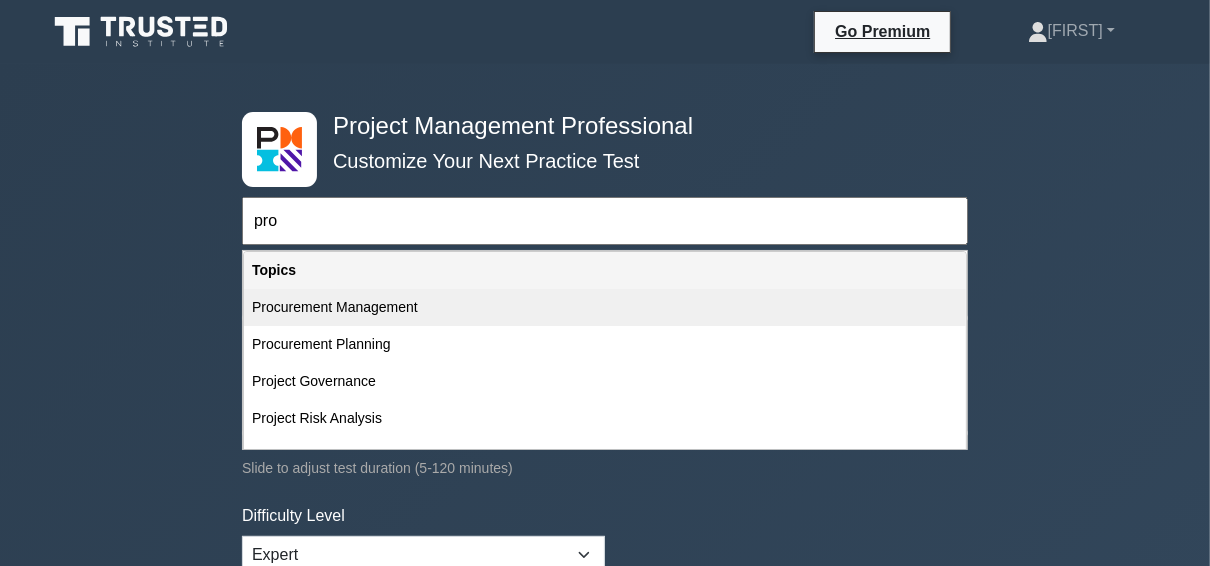 type on "pro" 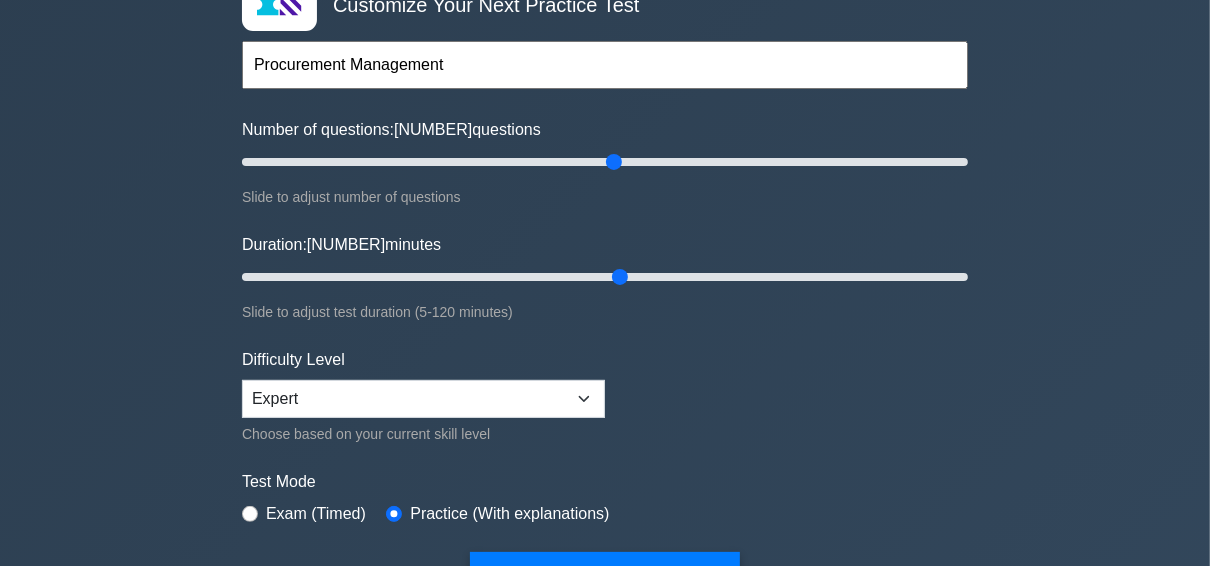 scroll, scrollTop: 160, scrollLeft: 0, axis: vertical 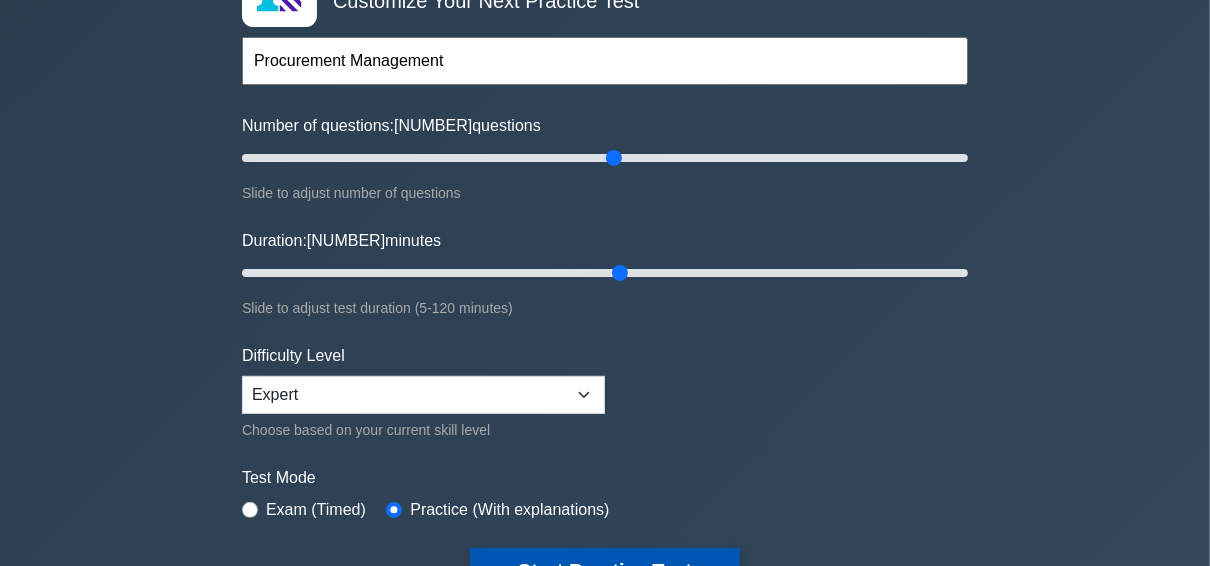 click on "Start Practice Test" at bounding box center (605, 571) 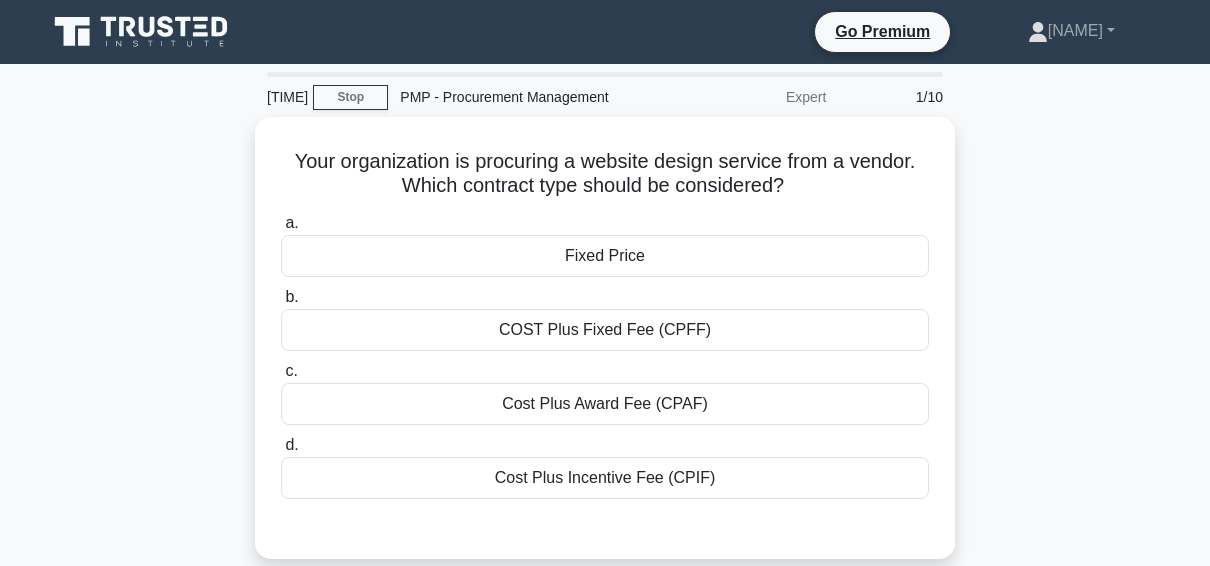scroll, scrollTop: 0, scrollLeft: 0, axis: both 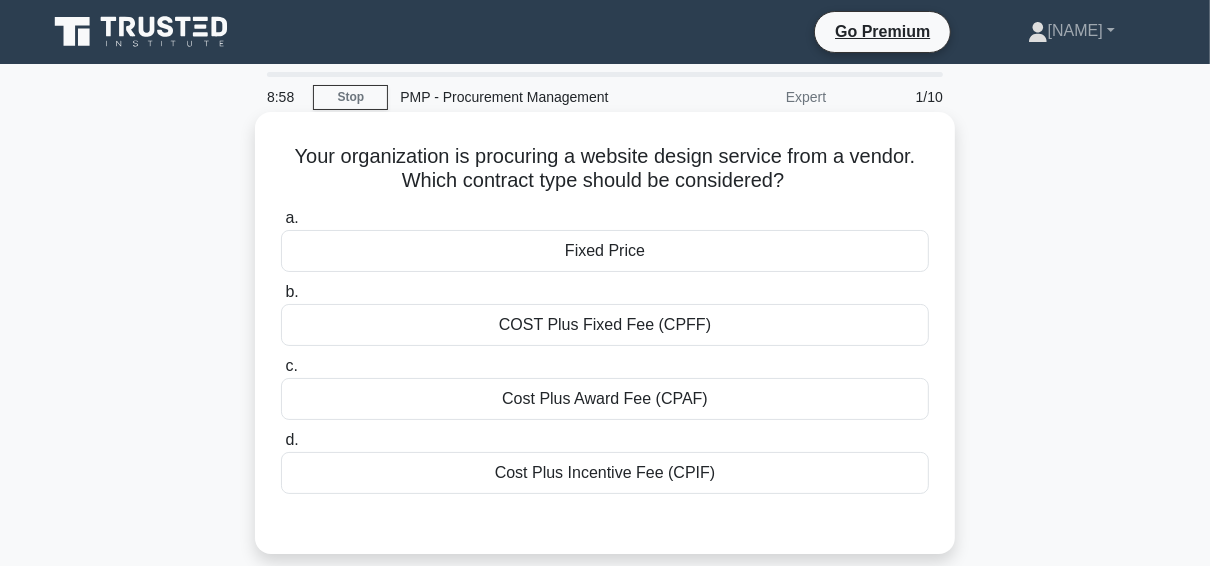 click on "COST Plus Fixed Fee (CPFF)" at bounding box center (605, 325) 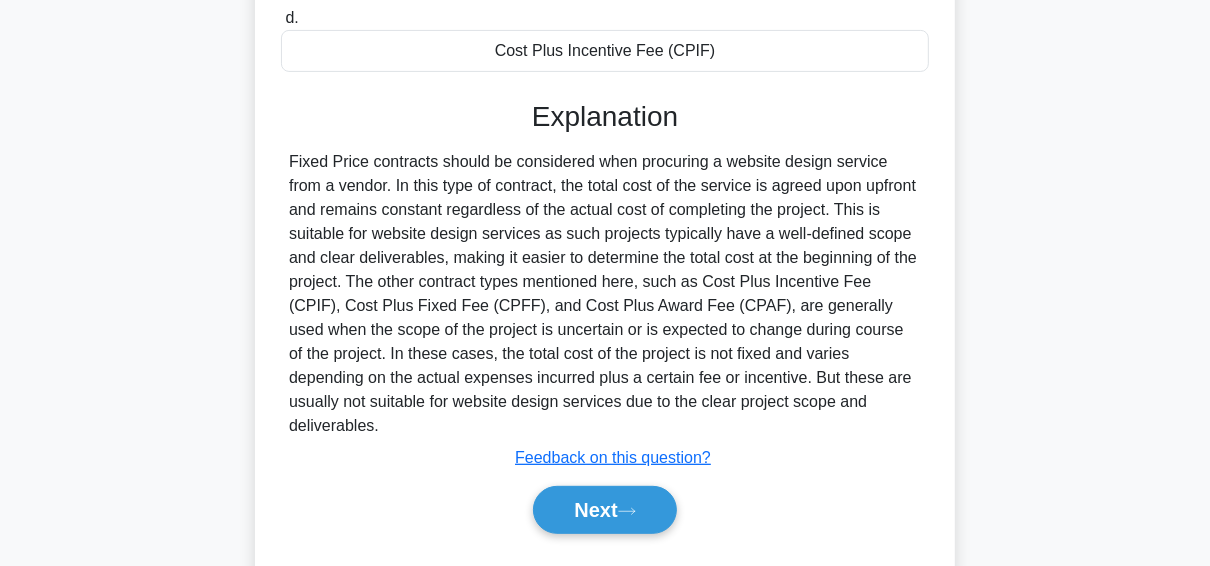 scroll, scrollTop: 513, scrollLeft: 0, axis: vertical 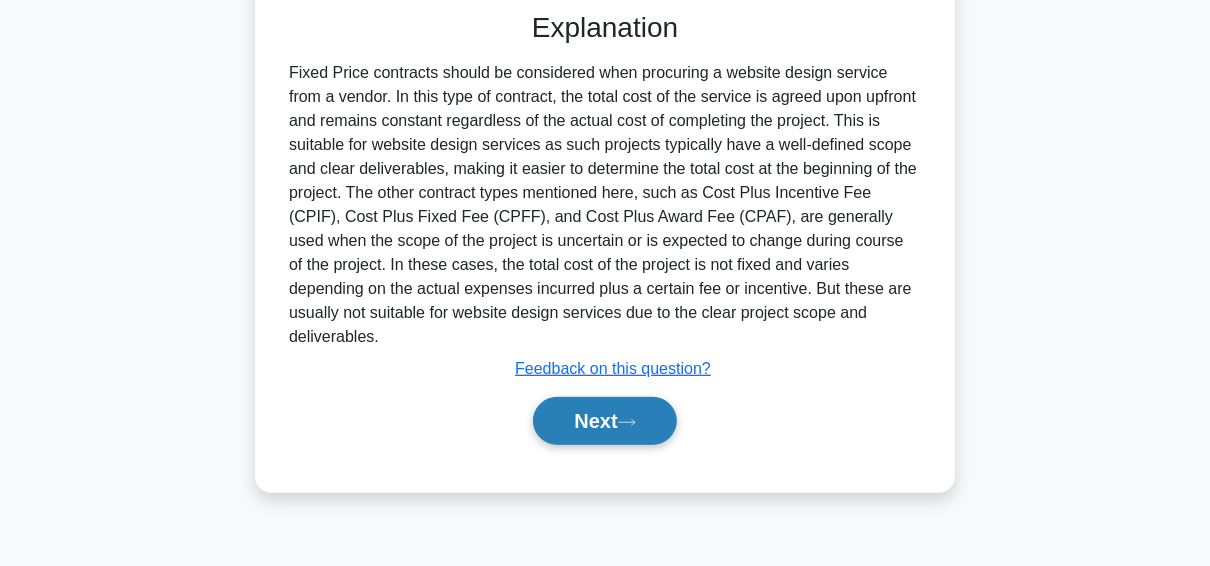 click on "Next" at bounding box center [604, 421] 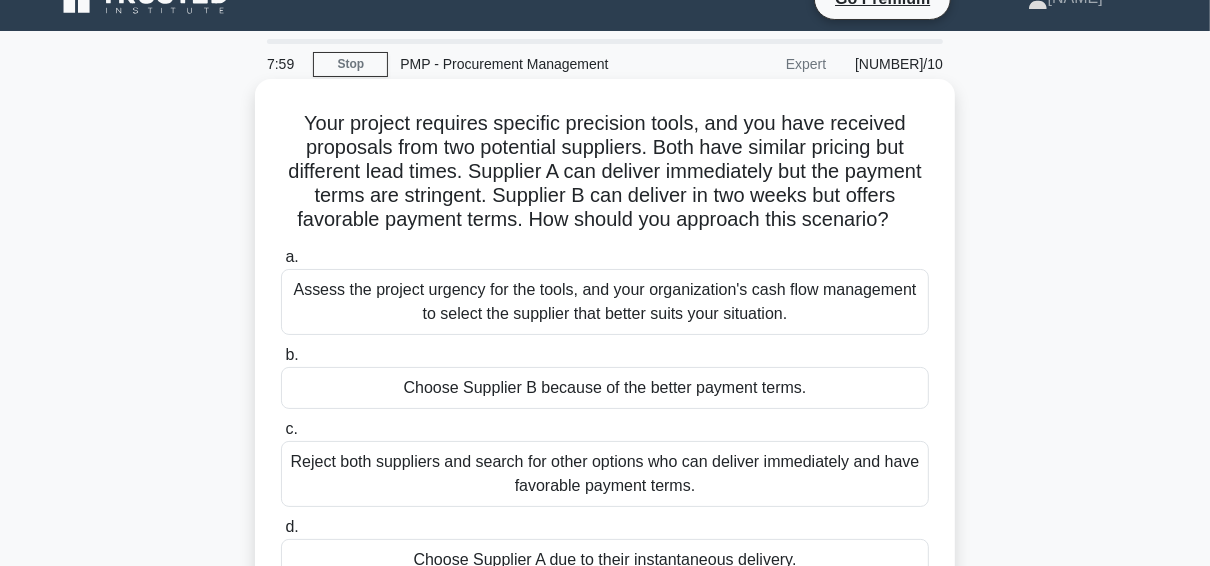 scroll, scrollTop: 113, scrollLeft: 0, axis: vertical 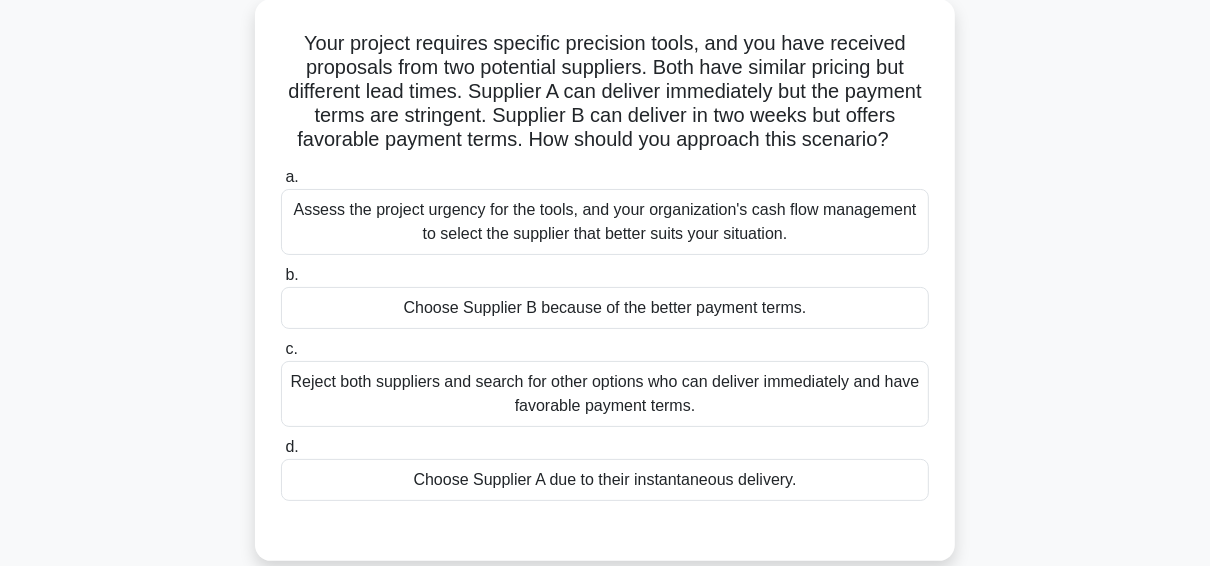 click on "Assess the project urgency for the tools, and your organization's cash flow management to select the supplier that better suits your situation." at bounding box center [605, 222] 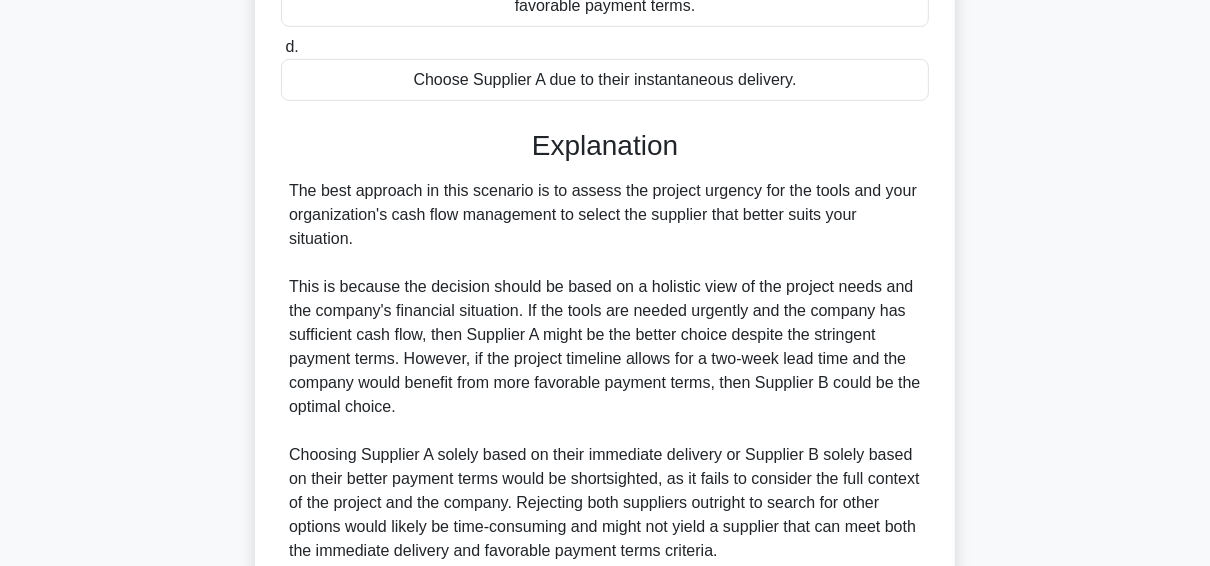scroll, scrollTop: 711, scrollLeft: 0, axis: vertical 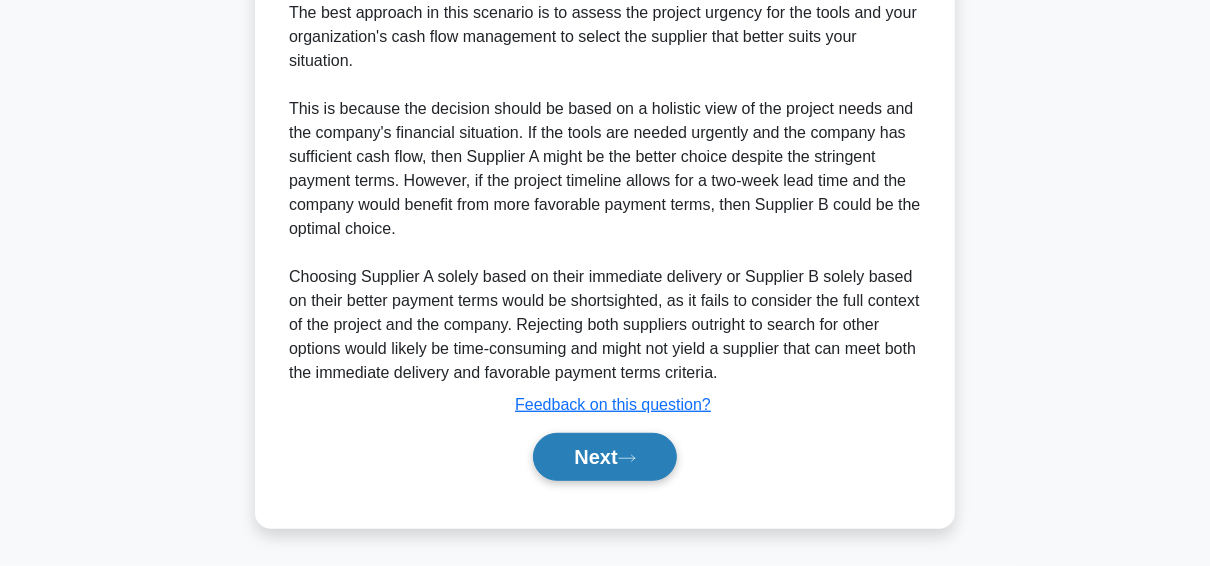 click on "Next" at bounding box center [604, 457] 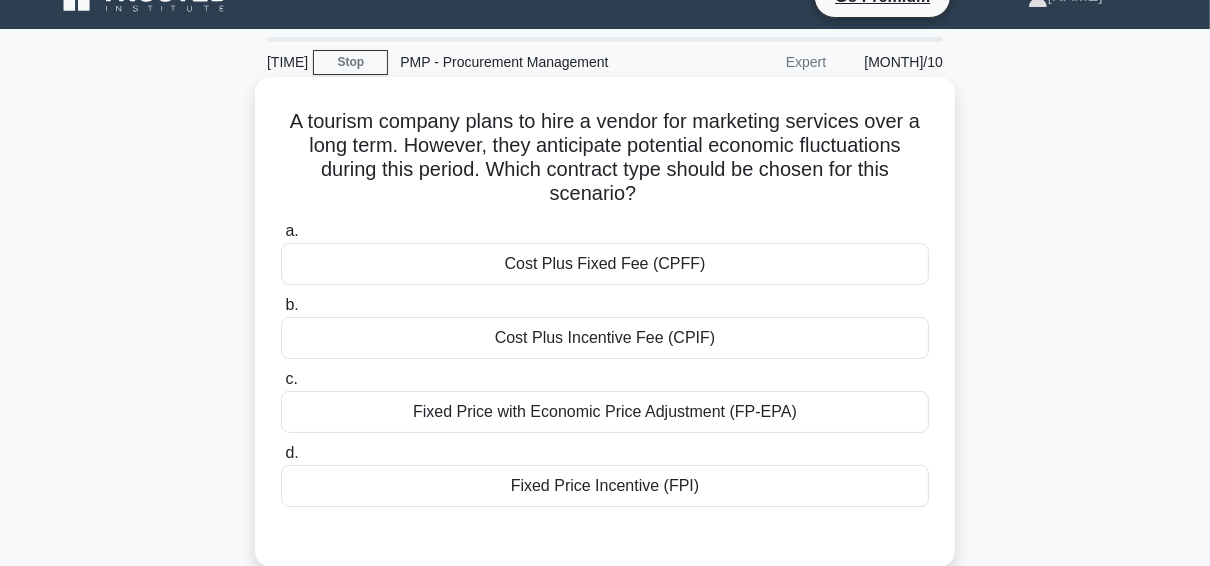 scroll, scrollTop: 33, scrollLeft: 0, axis: vertical 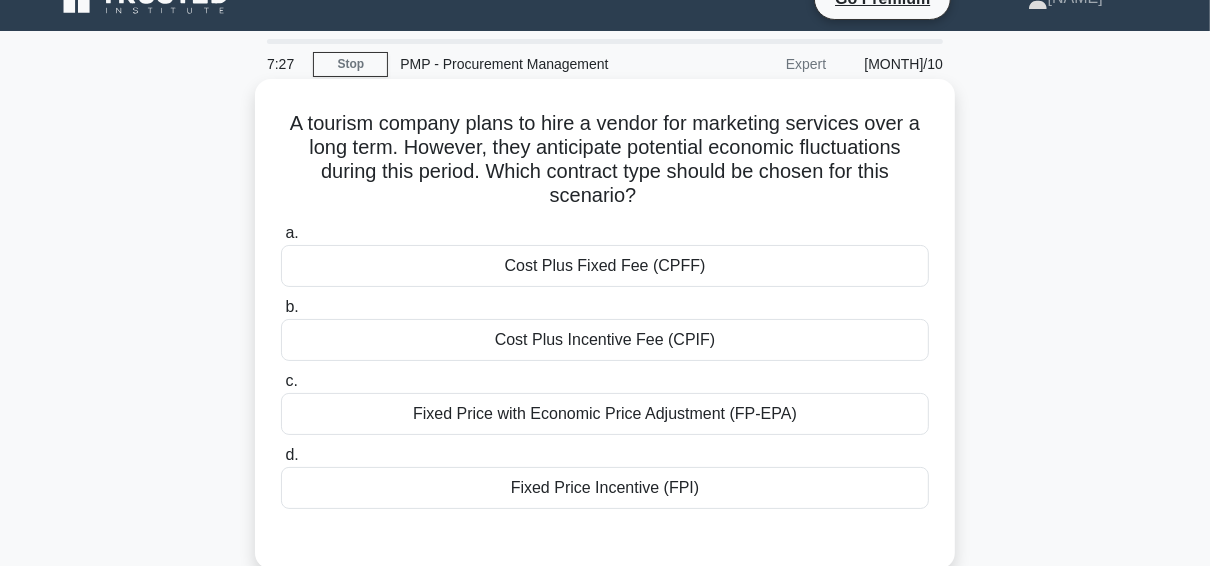 click on "Fixed Price with Economic Price Adjustment (FP-EPA)" at bounding box center (605, 414) 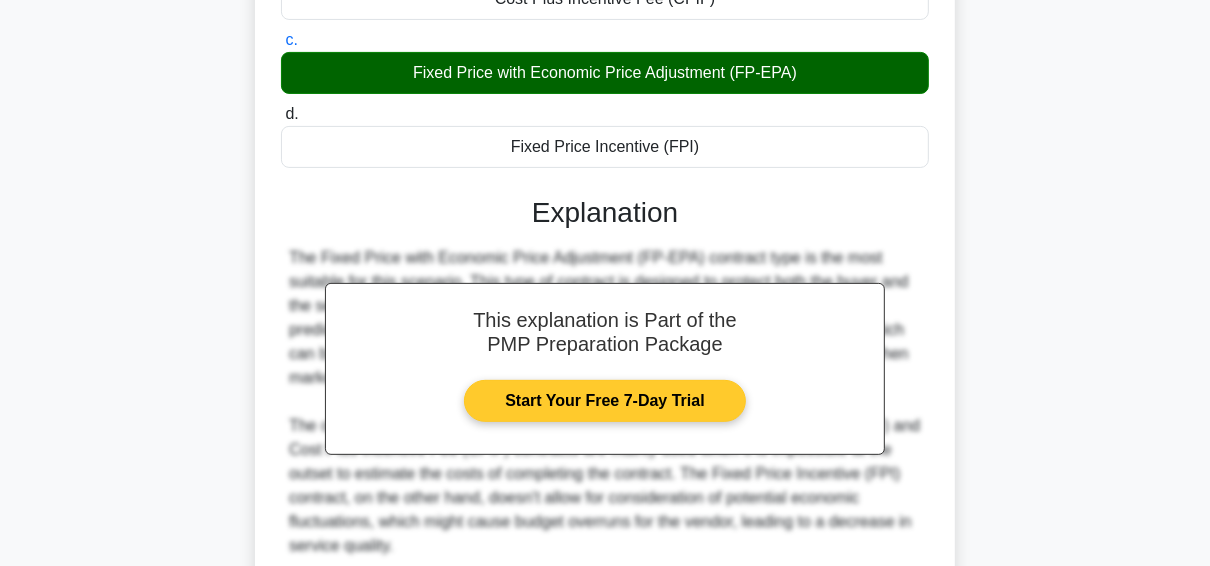 scroll, scrollTop: 544, scrollLeft: 0, axis: vertical 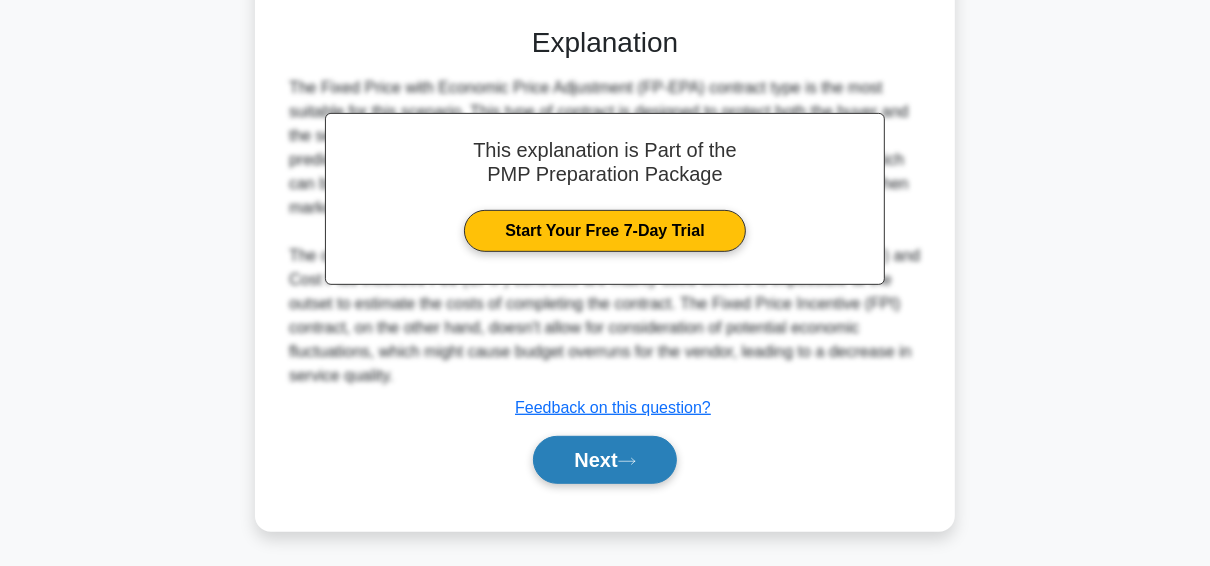 click on "Next" at bounding box center (604, 460) 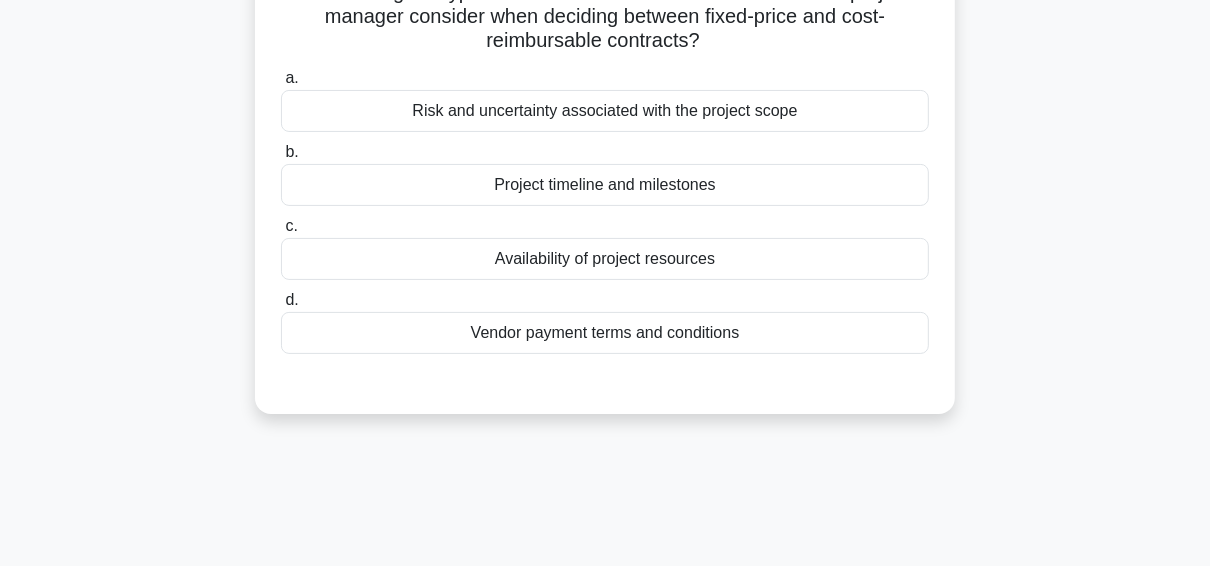 scroll, scrollTop: 113, scrollLeft: 0, axis: vertical 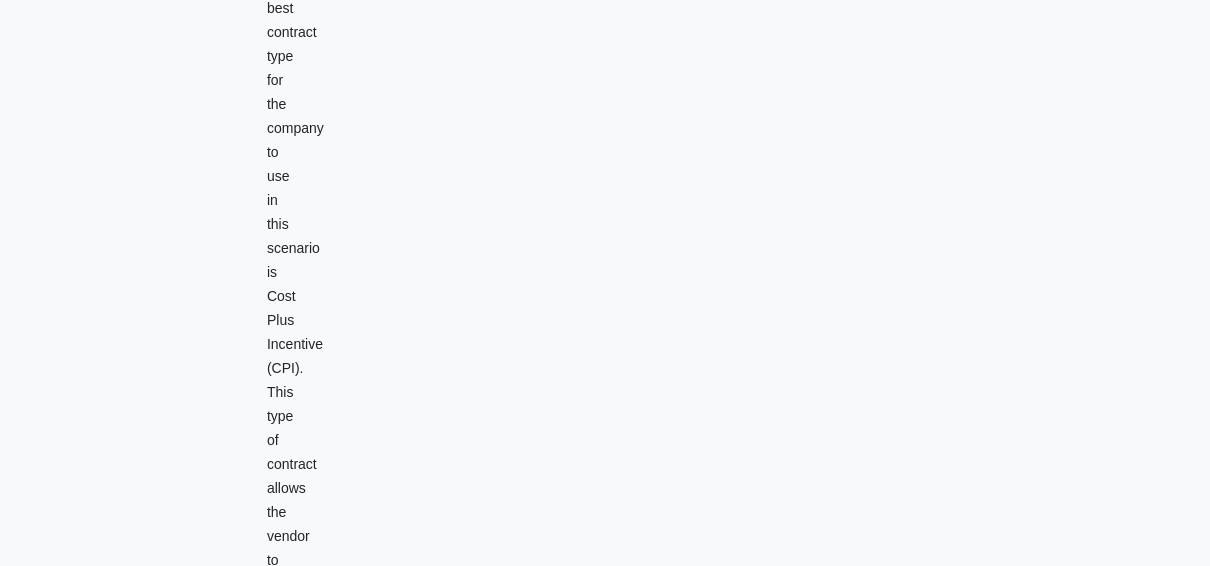 click on "Risk and uncertainty associated with the project scope" at bounding box center (605, 3354) 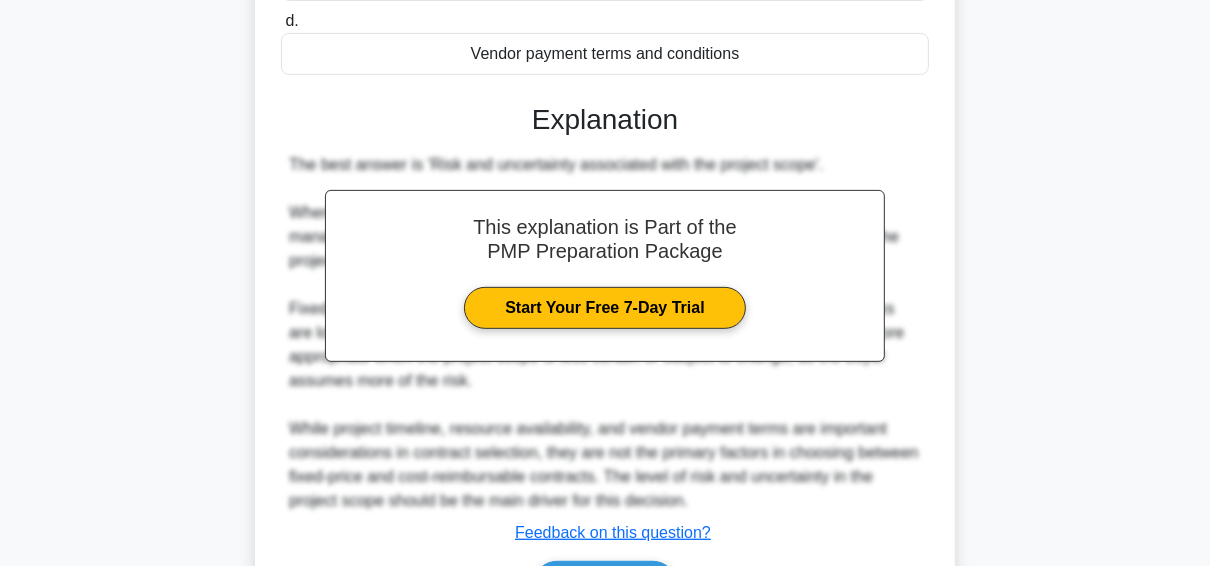 scroll, scrollTop: 513, scrollLeft: 0, axis: vertical 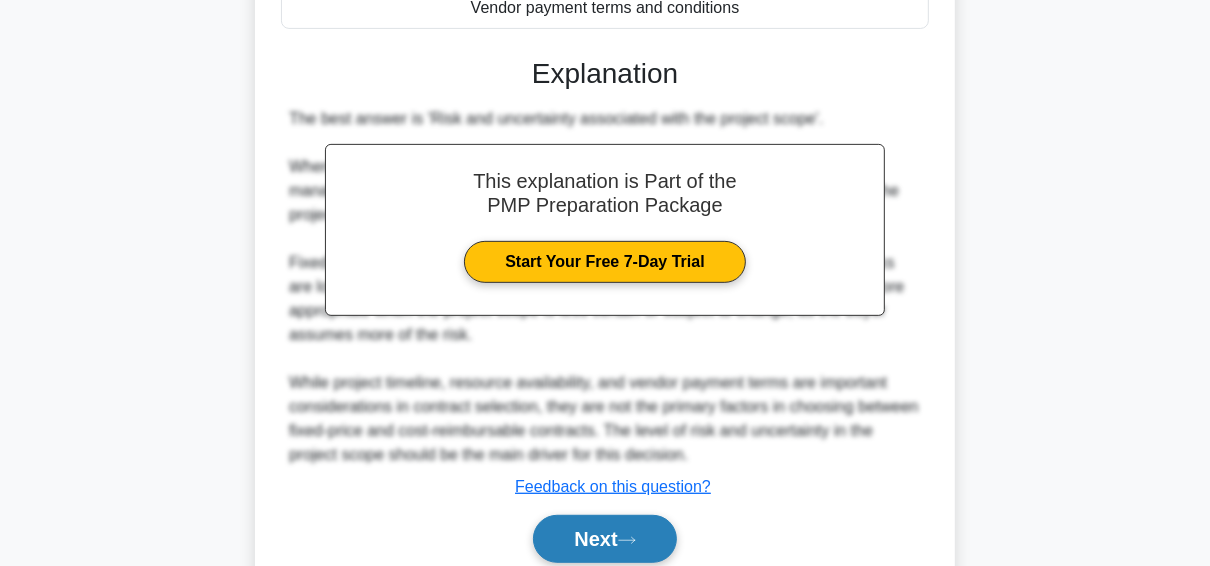 click on "Next" at bounding box center (604, 539) 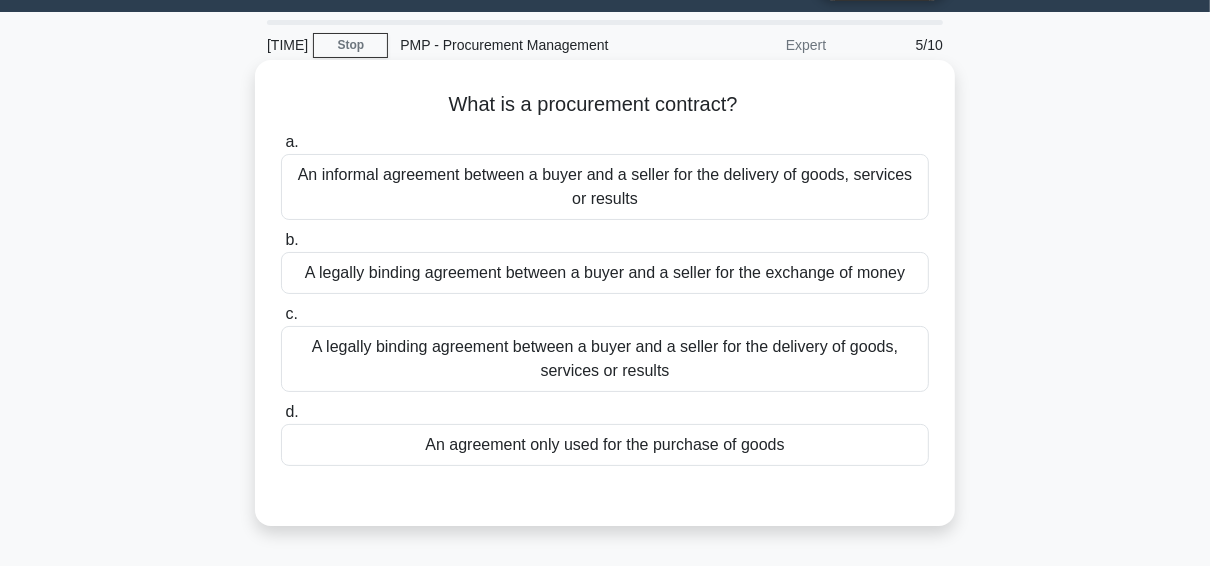 scroll, scrollTop: 80, scrollLeft: 0, axis: vertical 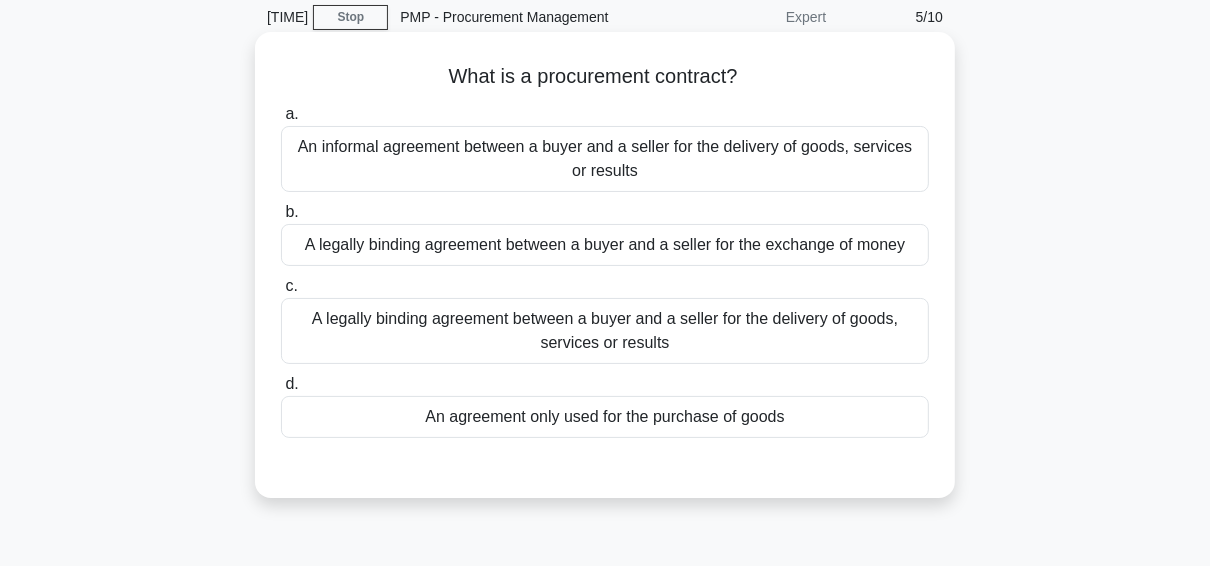 click on "A legally binding agreement between a buyer and a seller for the delivery of goods, services or results" at bounding box center (605, 331) 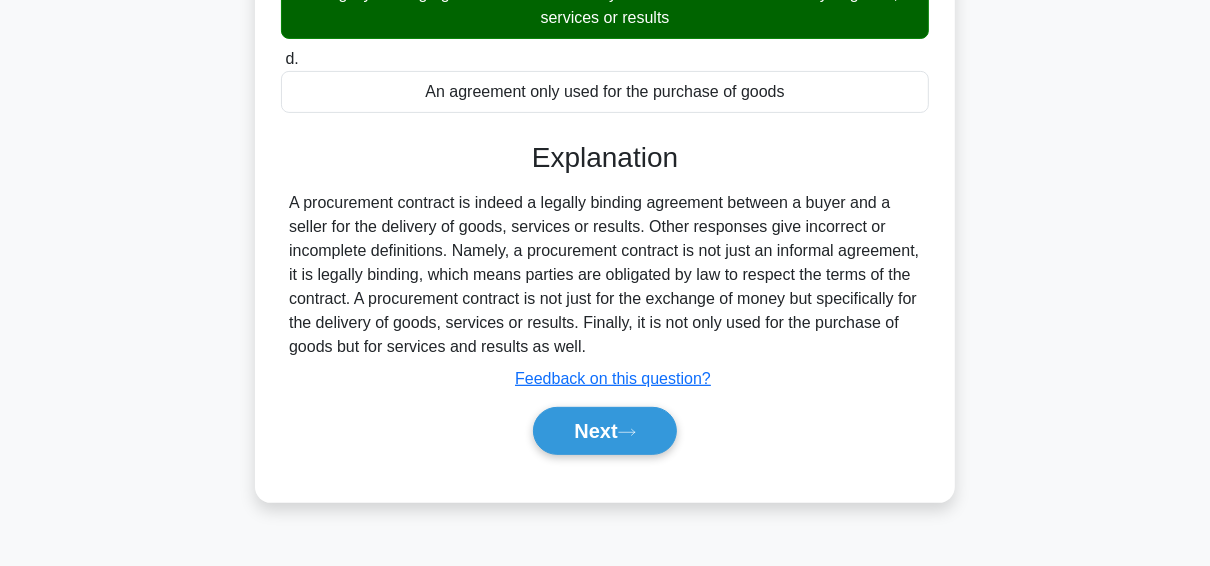scroll, scrollTop: 513, scrollLeft: 0, axis: vertical 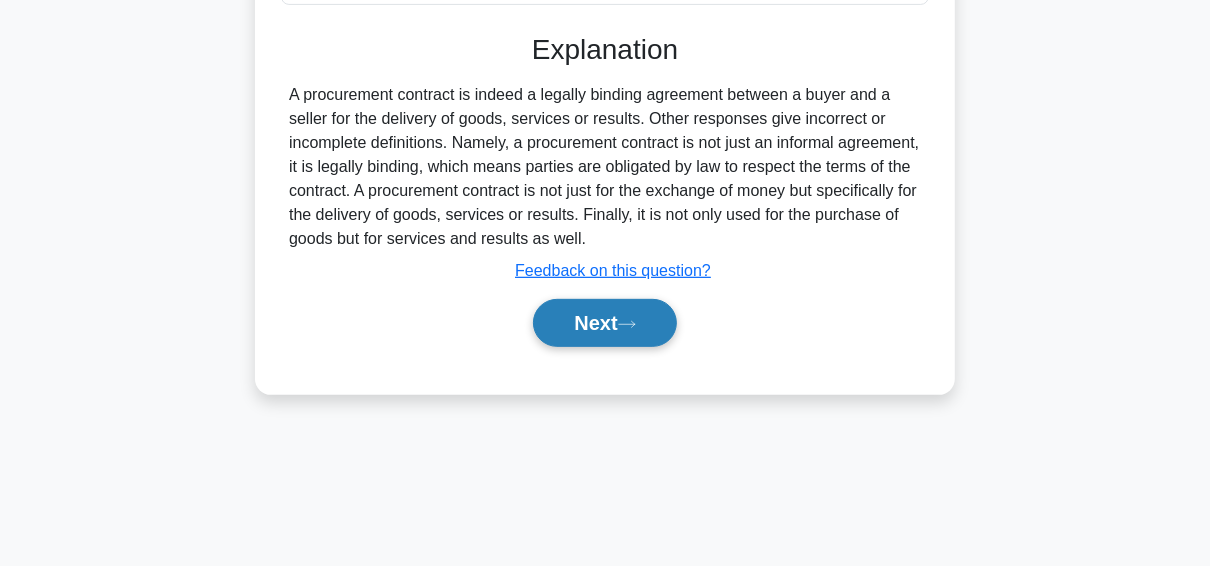 click on "Next" at bounding box center [604, 323] 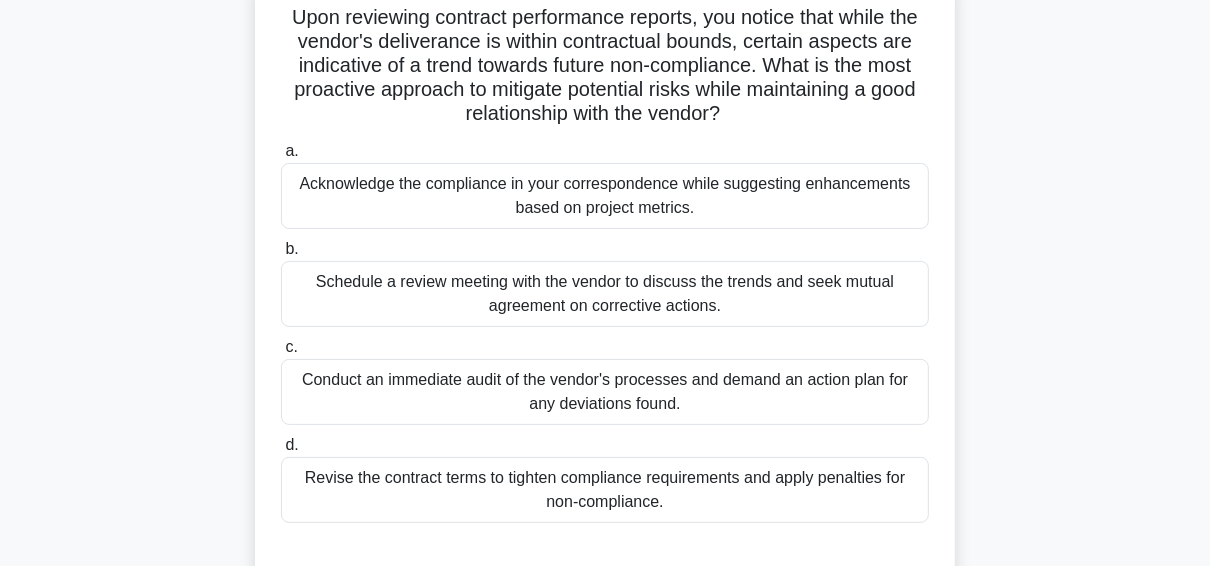 scroll, scrollTop: 113, scrollLeft: 0, axis: vertical 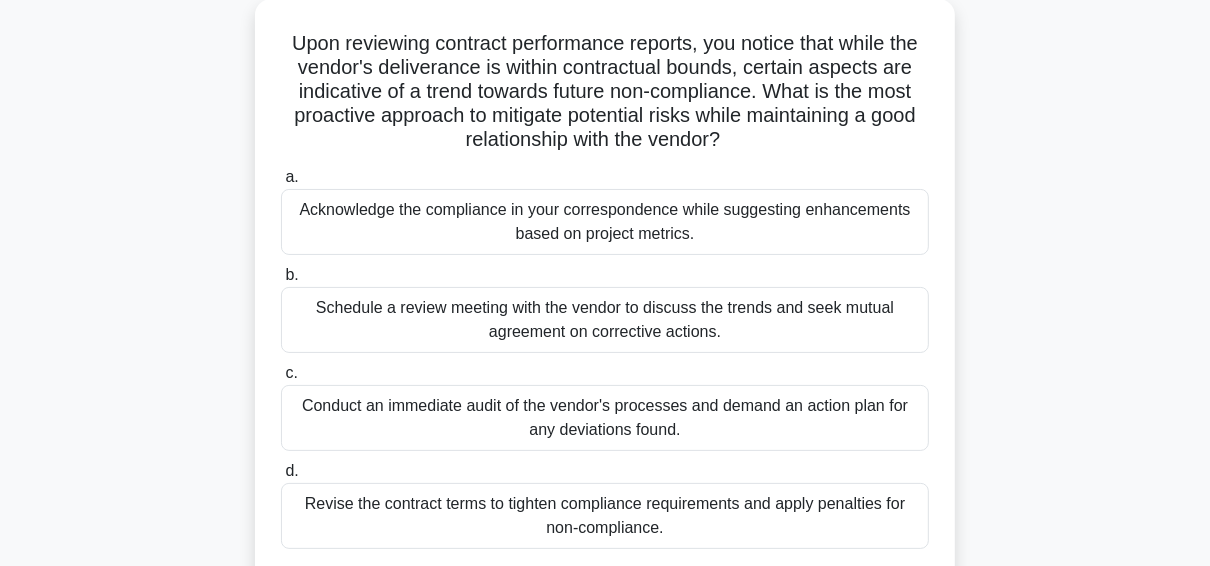 click on "Schedule a review meeting with the vendor to discuss the trends and seek mutual agreement on corrective actions." at bounding box center (605, 320) 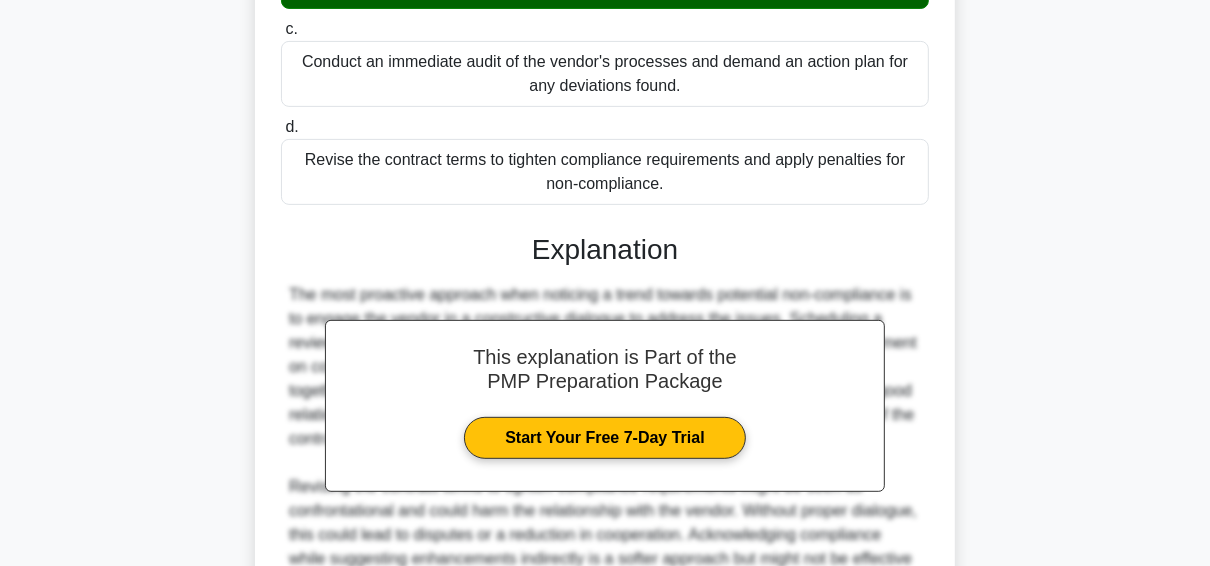 scroll, scrollTop: 711, scrollLeft: 0, axis: vertical 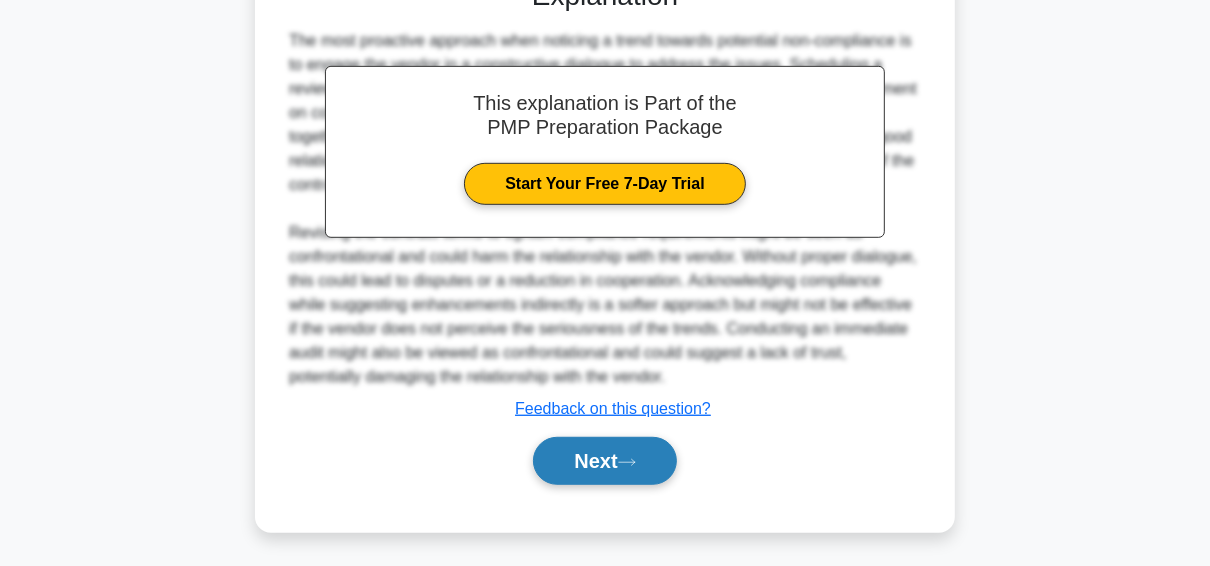 click on "Next" at bounding box center [604, 461] 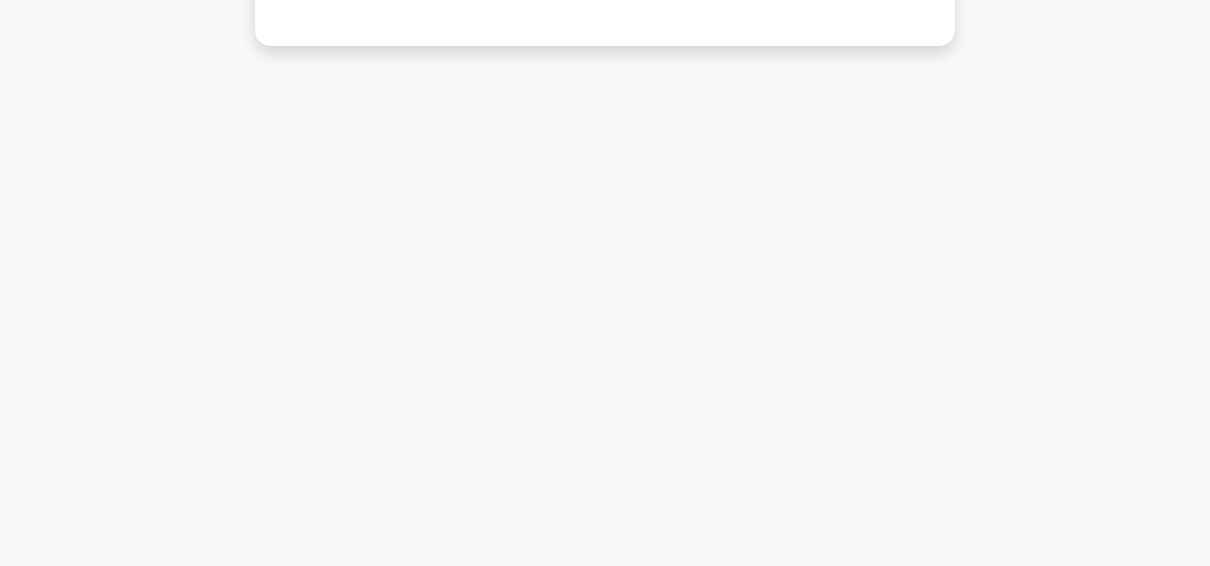 scroll, scrollTop: 113, scrollLeft: 0, axis: vertical 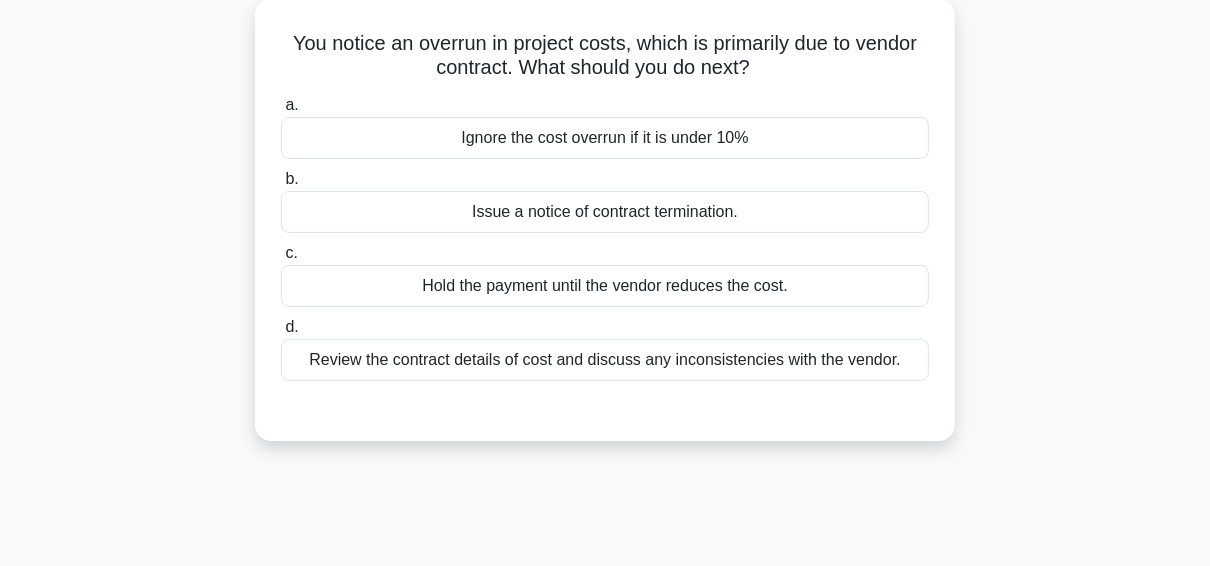 click on "Review the contract details of cost and discuss any inconsistencies with the vendor." at bounding box center [605, 360] 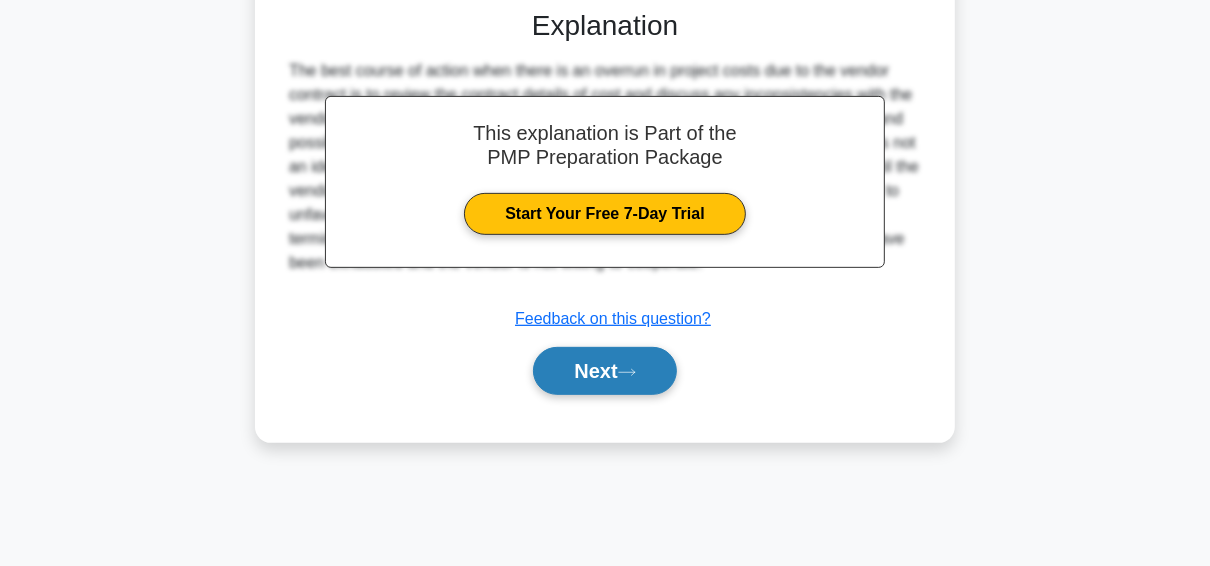 scroll, scrollTop: 513, scrollLeft: 0, axis: vertical 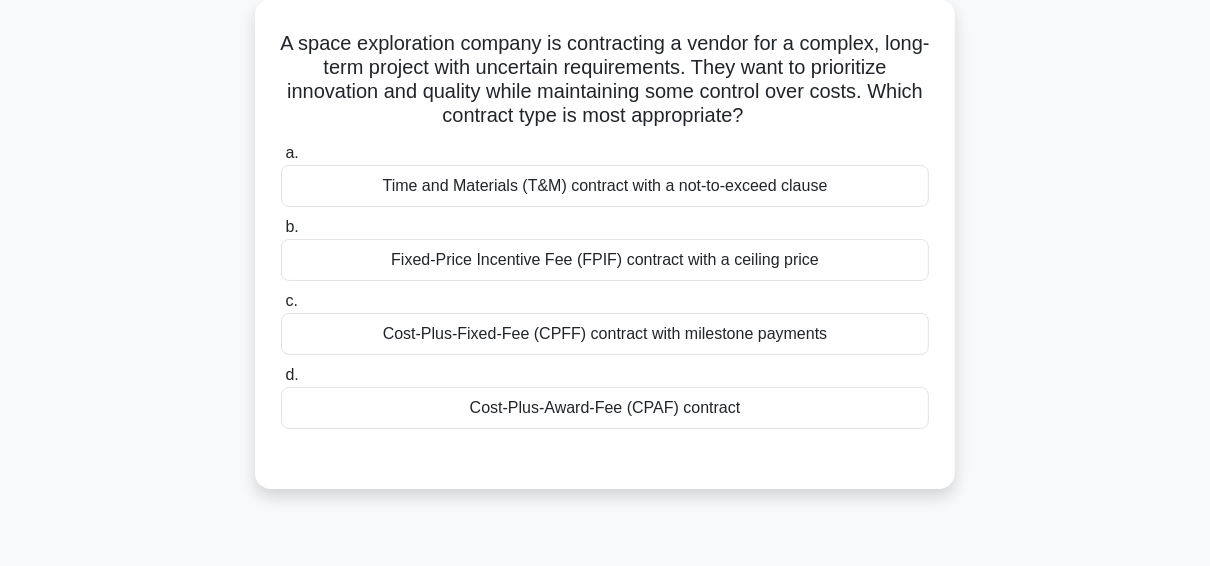 click on "Cost-Plus-Award-Fee (CPAF) contract" at bounding box center [605, 408] 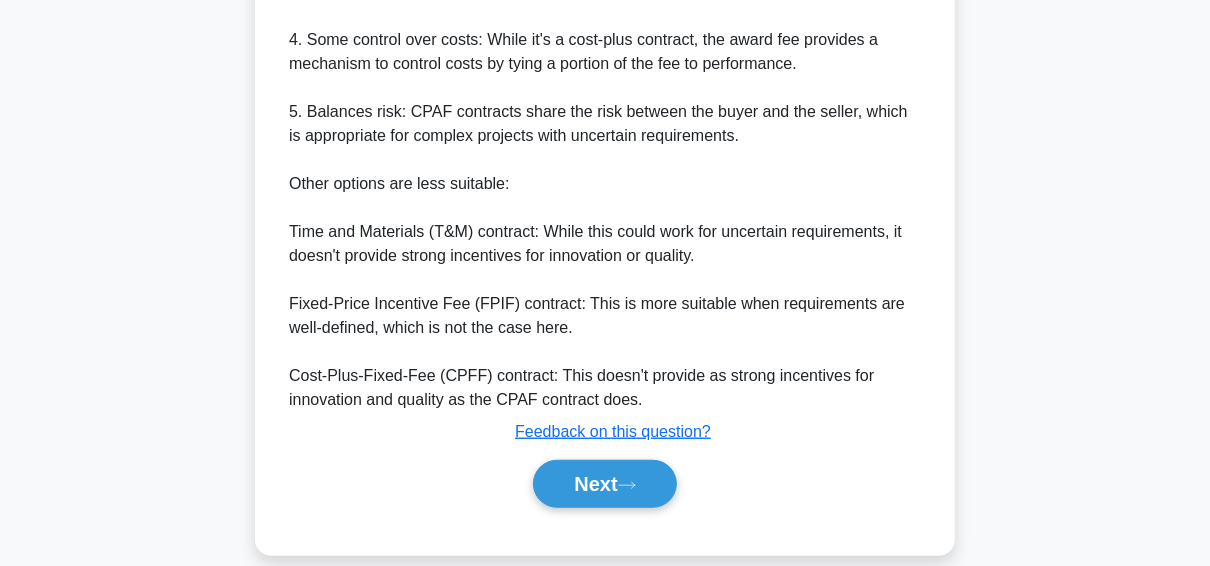 scroll, scrollTop: 903, scrollLeft: 0, axis: vertical 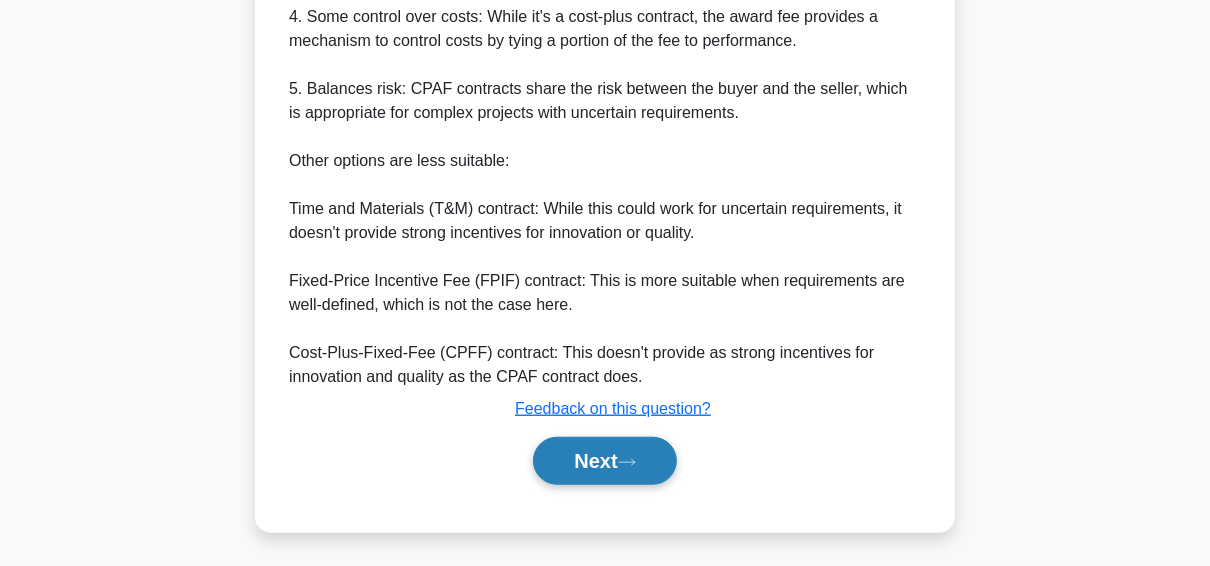 click on "Next" at bounding box center [604, 461] 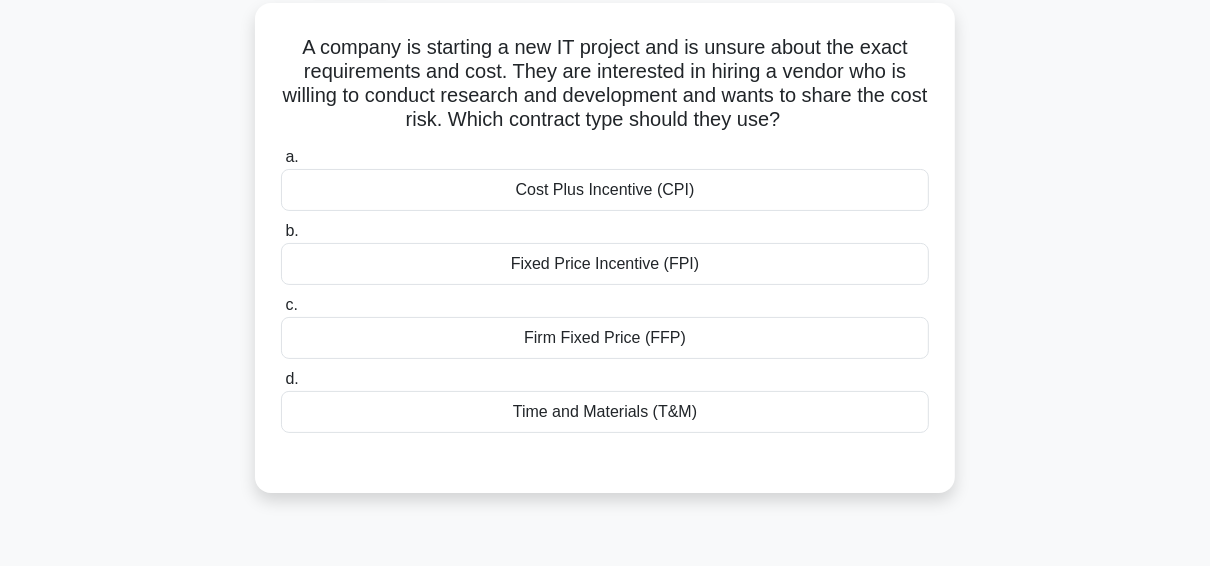 scroll, scrollTop: 113, scrollLeft: 0, axis: vertical 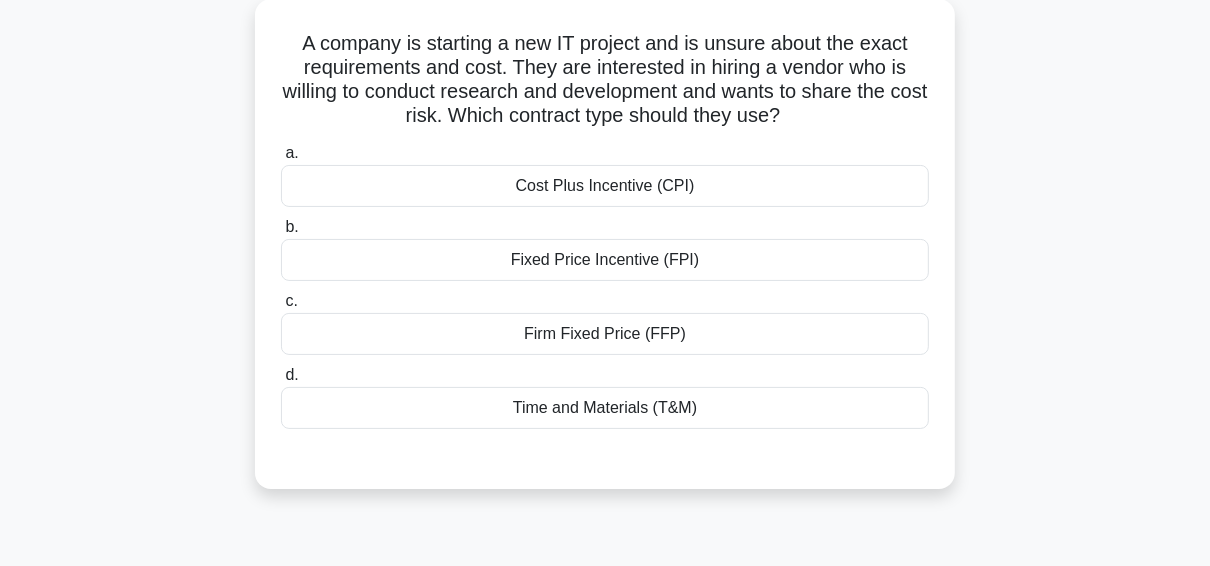 click on "Time and Materials (T&M)" at bounding box center [605, 408] 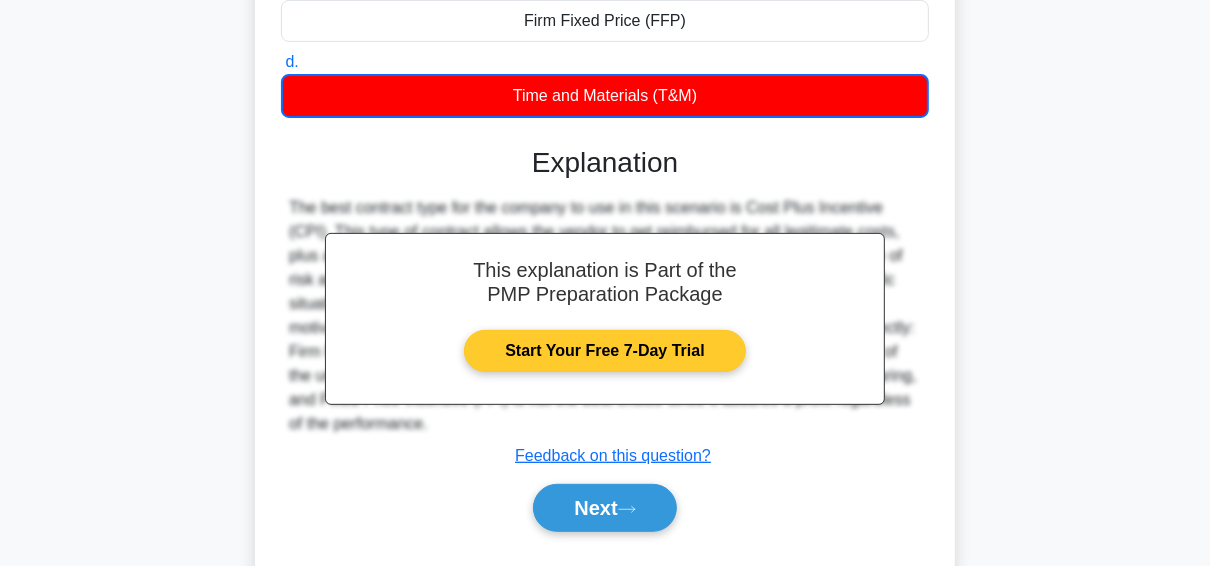 scroll, scrollTop: 513, scrollLeft: 0, axis: vertical 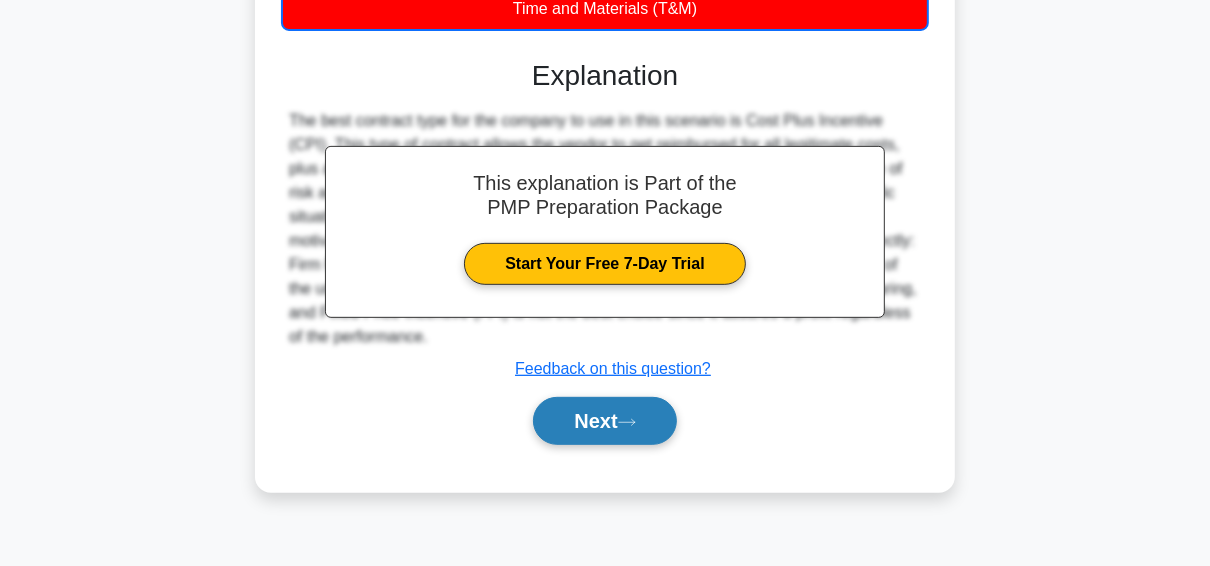 click on "Next" at bounding box center [604, 421] 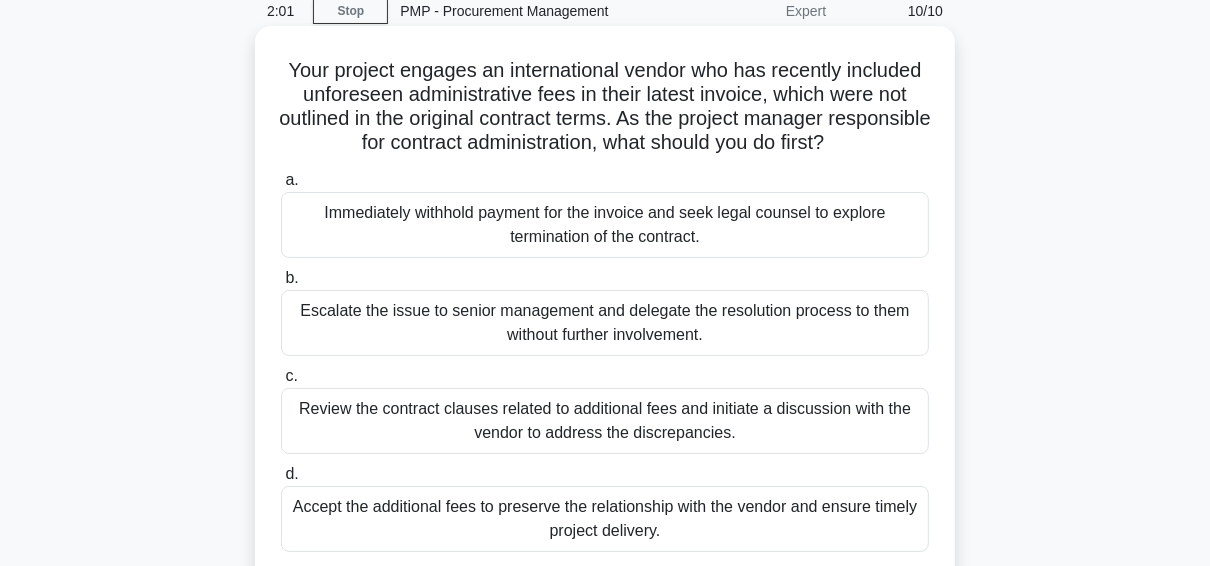 scroll, scrollTop: 113, scrollLeft: 0, axis: vertical 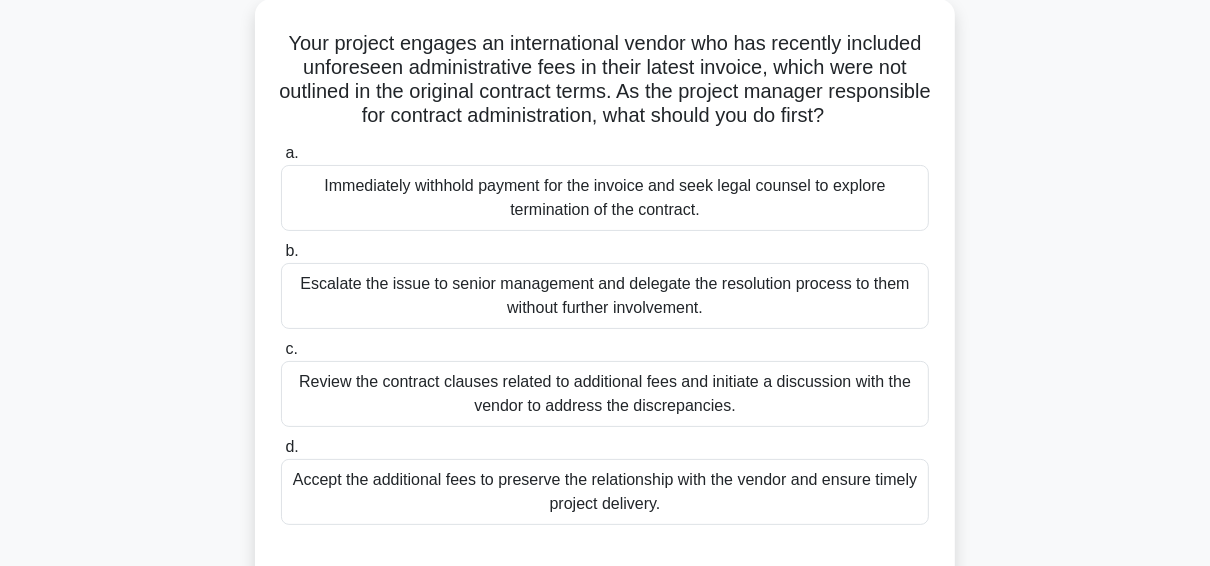click on "Review the contract clauses related to additional fees and initiate a discussion with the vendor to address the discrepancies." at bounding box center [605, 394] 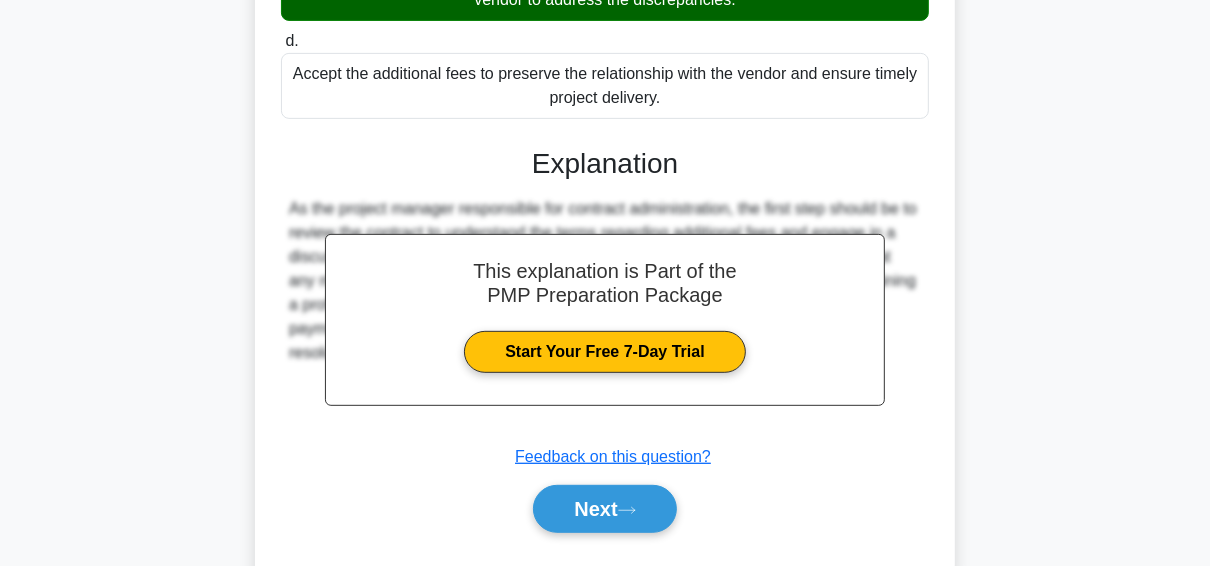 scroll, scrollTop: 567, scrollLeft: 0, axis: vertical 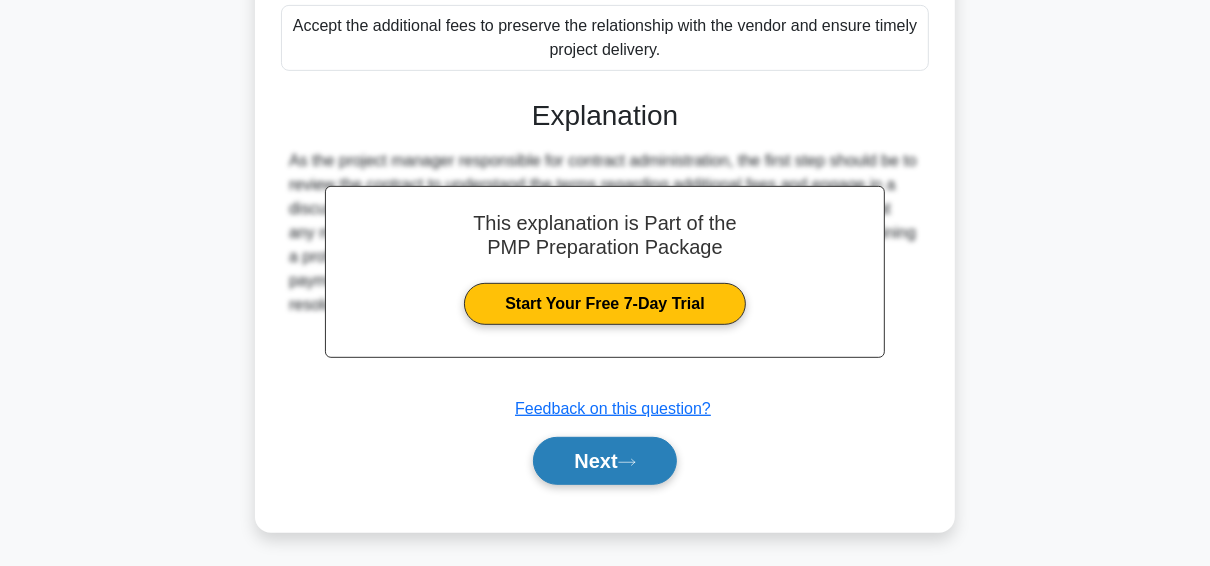 click on "Next" at bounding box center [604, 461] 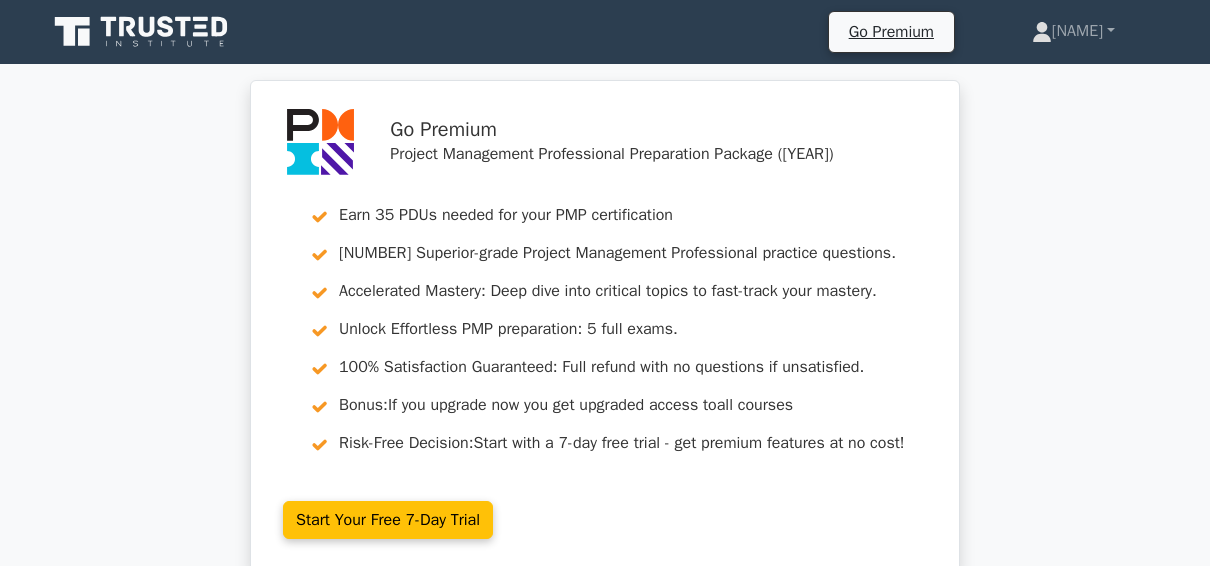 scroll, scrollTop: 0, scrollLeft: 0, axis: both 